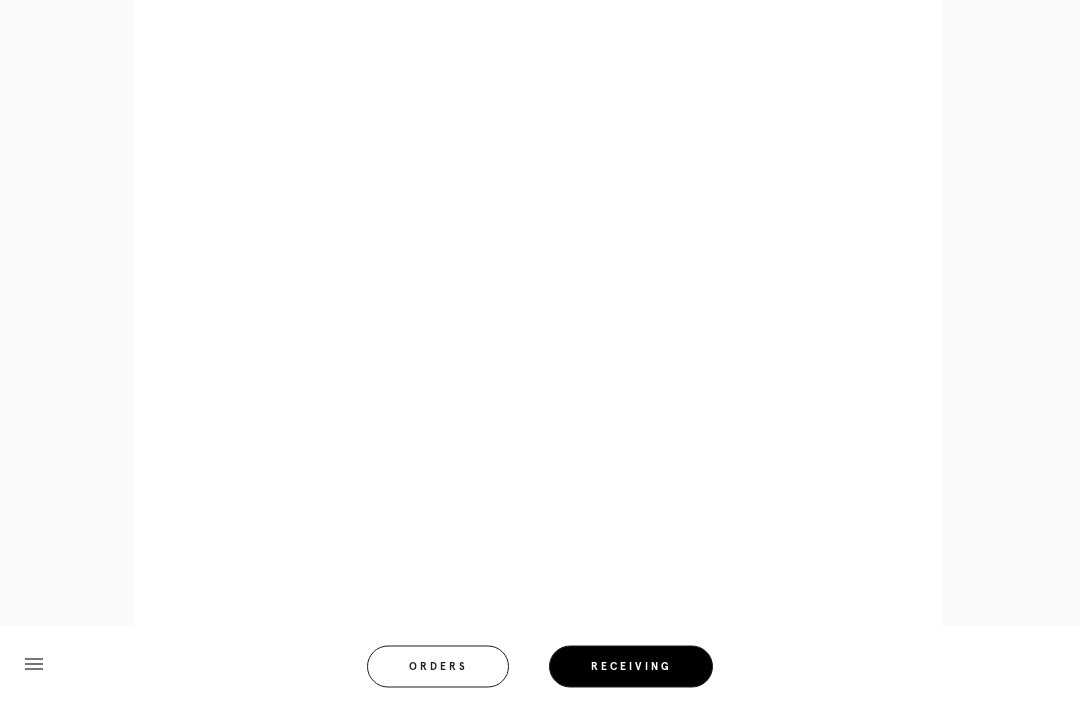 scroll, scrollTop: 854, scrollLeft: 0, axis: vertical 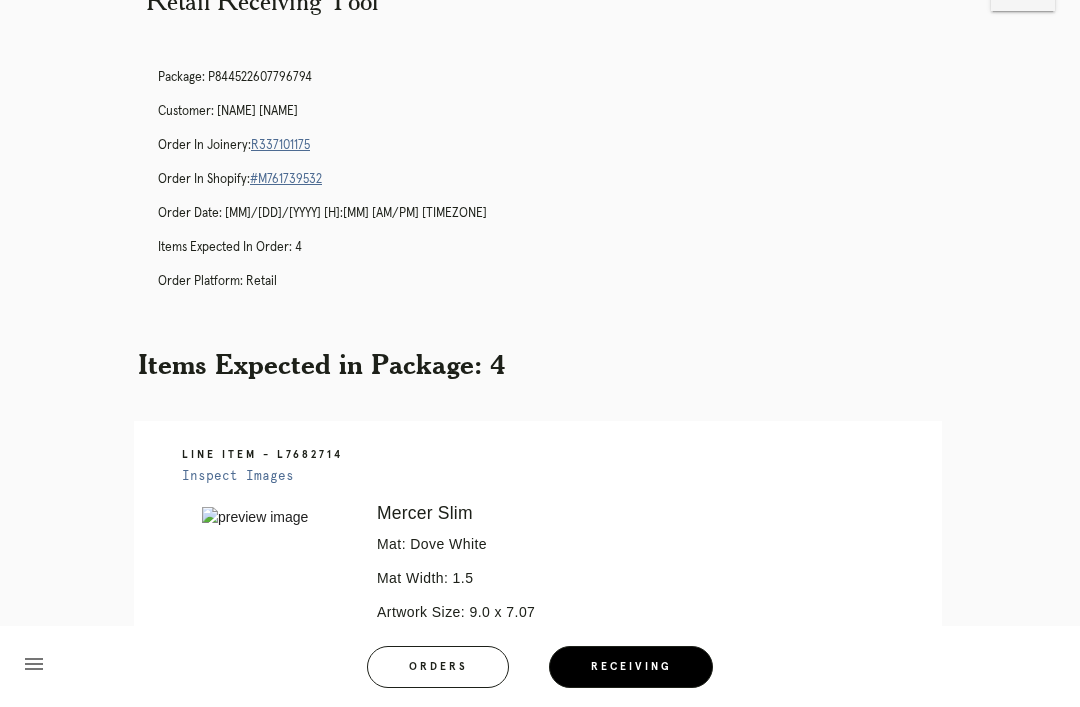 click on "R337101175" at bounding box center [280, 145] 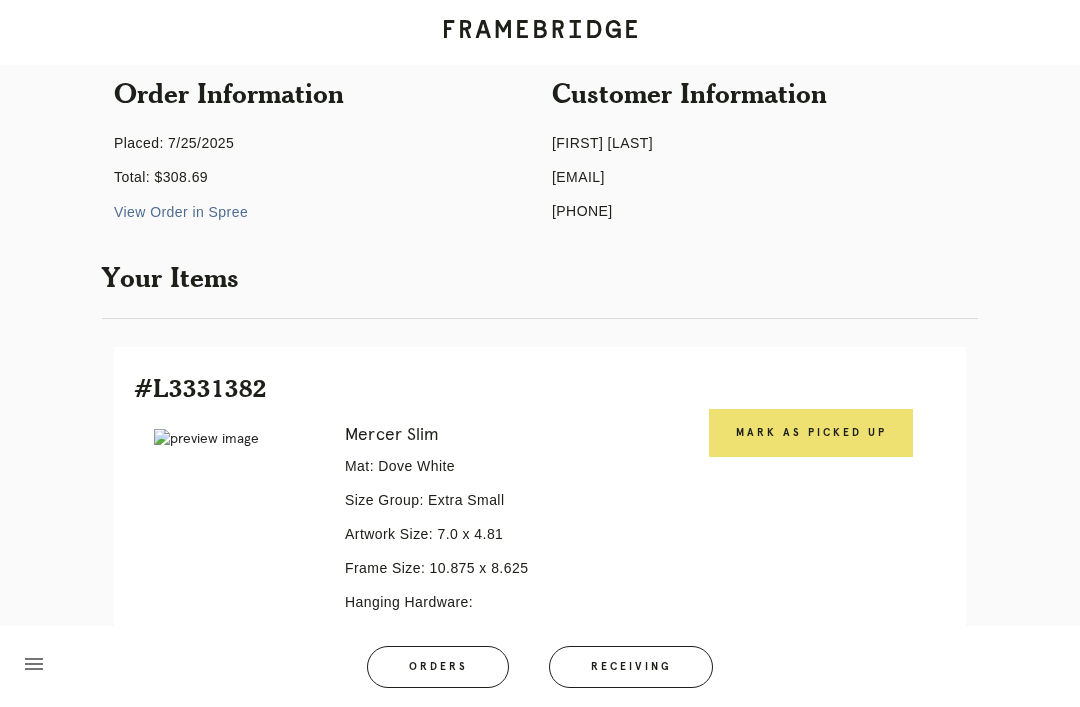 scroll, scrollTop: 247, scrollLeft: 0, axis: vertical 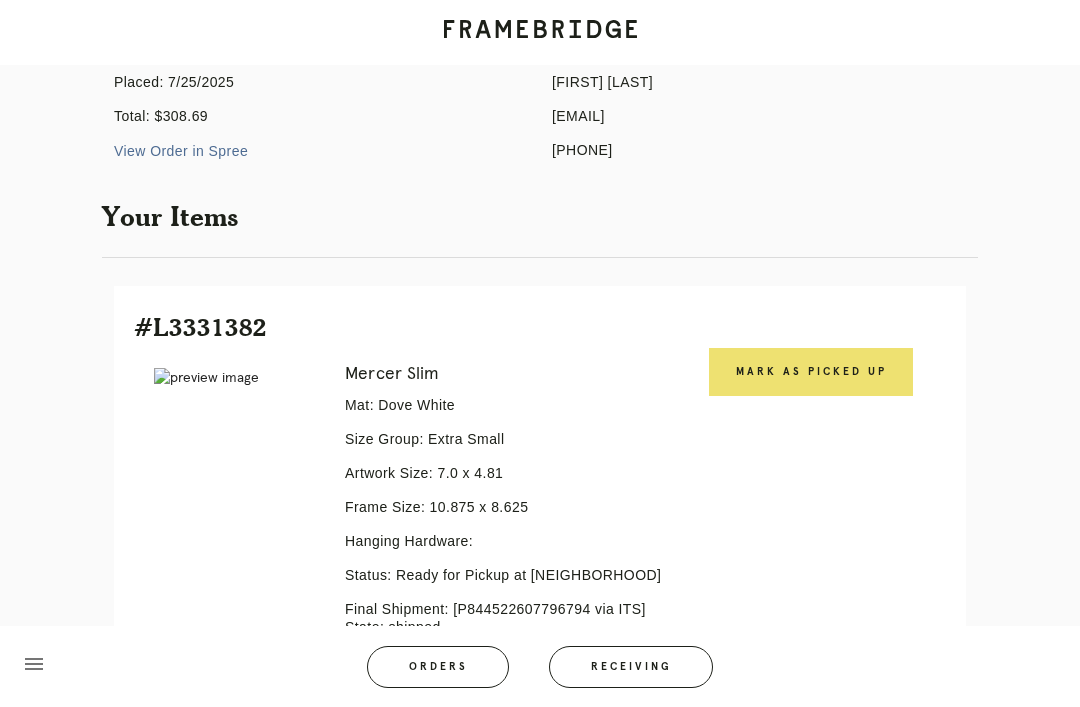 click on "Mark as Picked Up" at bounding box center (811, 372) 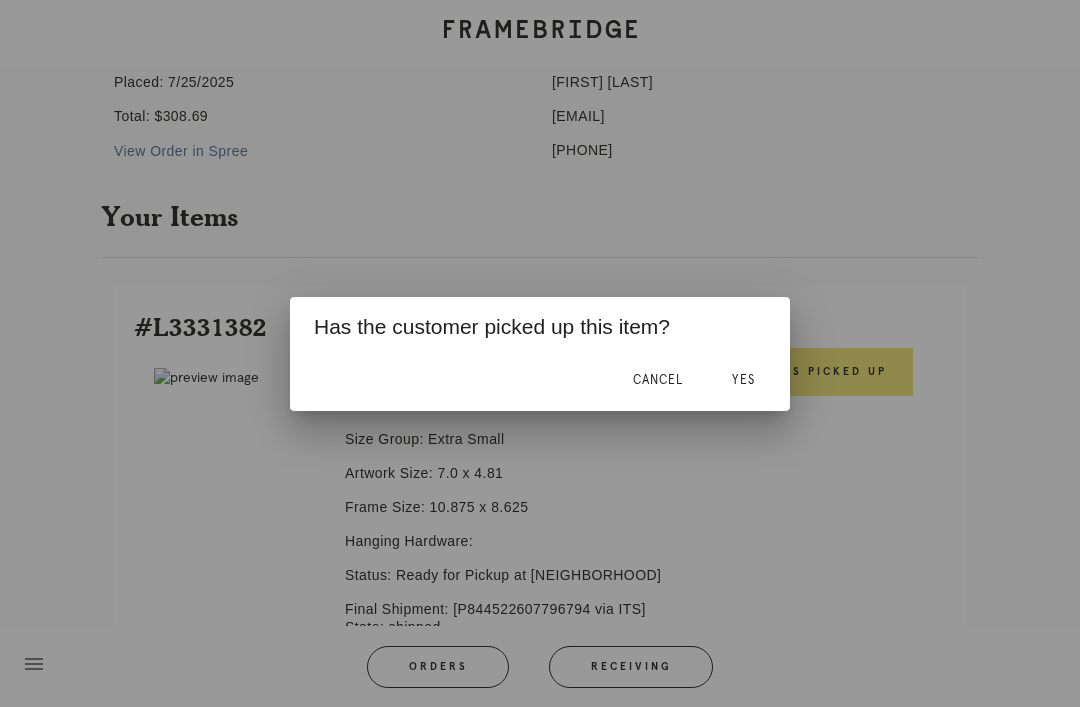 click on "Yes" at bounding box center (743, 381) 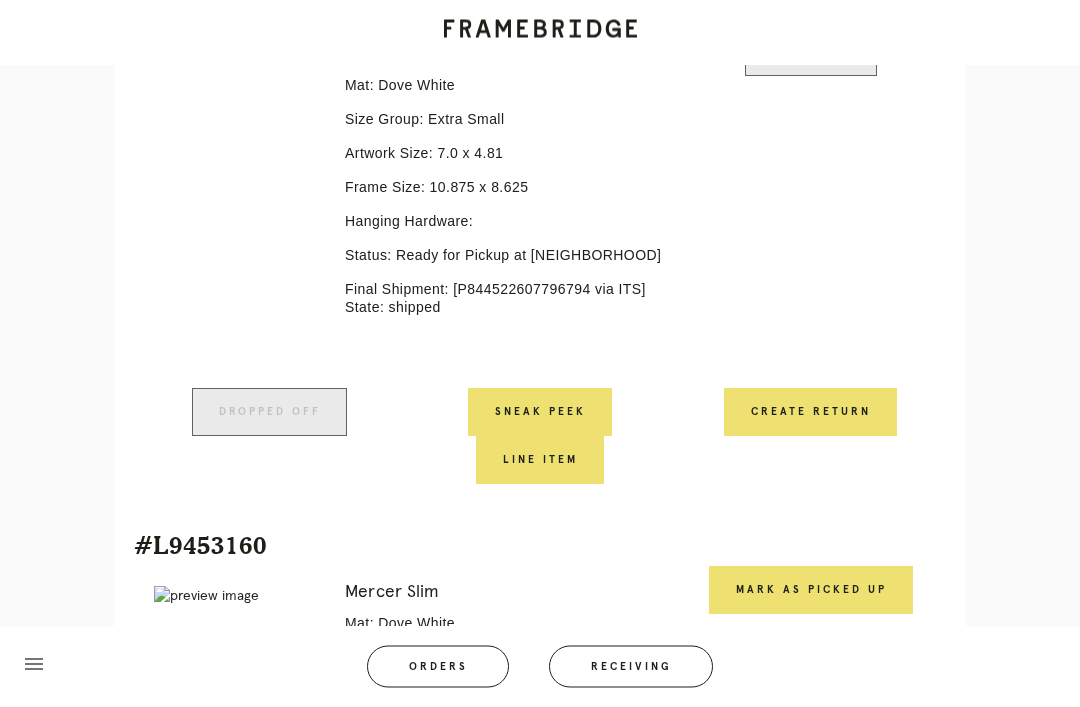 scroll, scrollTop: 629, scrollLeft: 0, axis: vertical 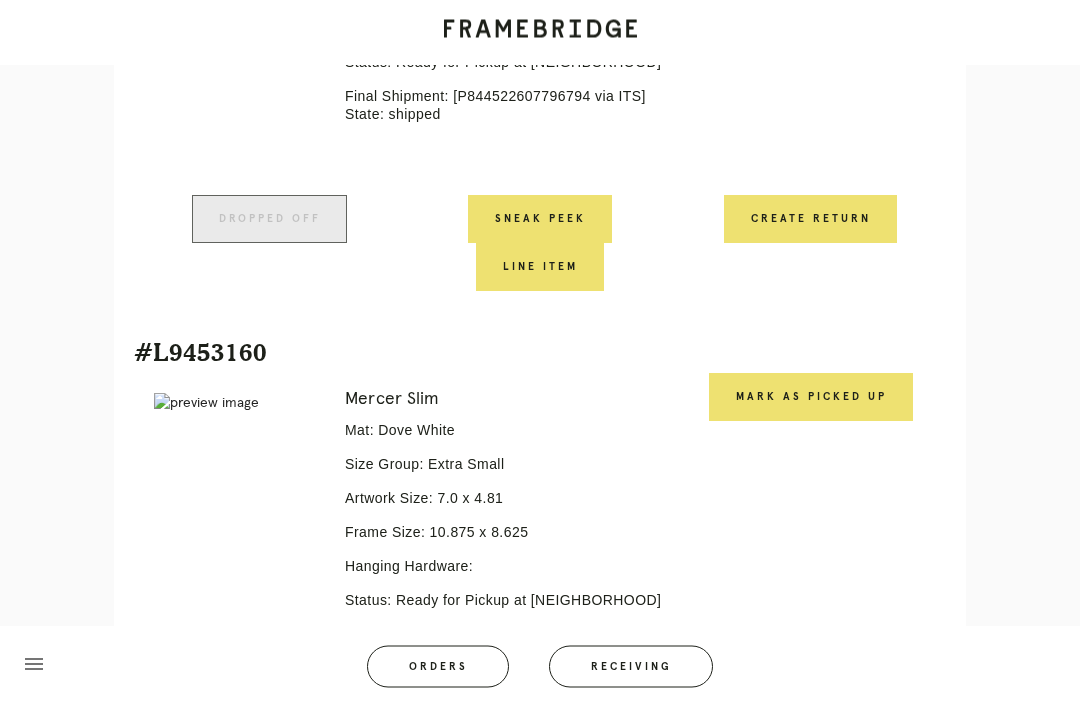click on "Mark as Picked Up" at bounding box center [811, 398] 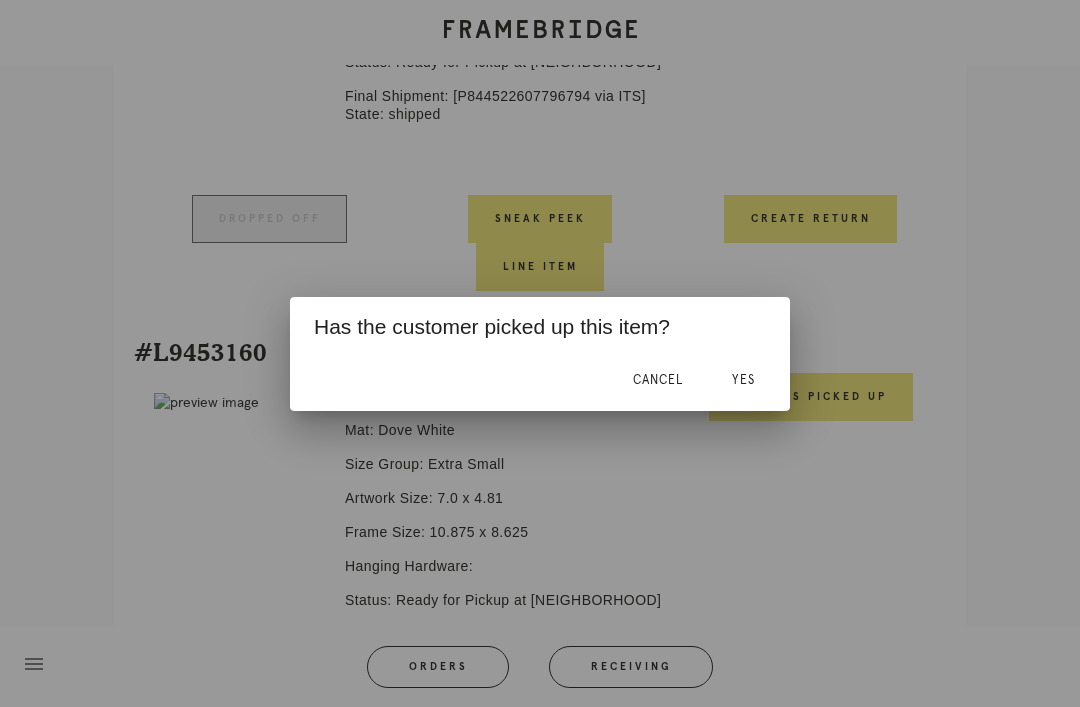 click on "Yes" at bounding box center [743, 381] 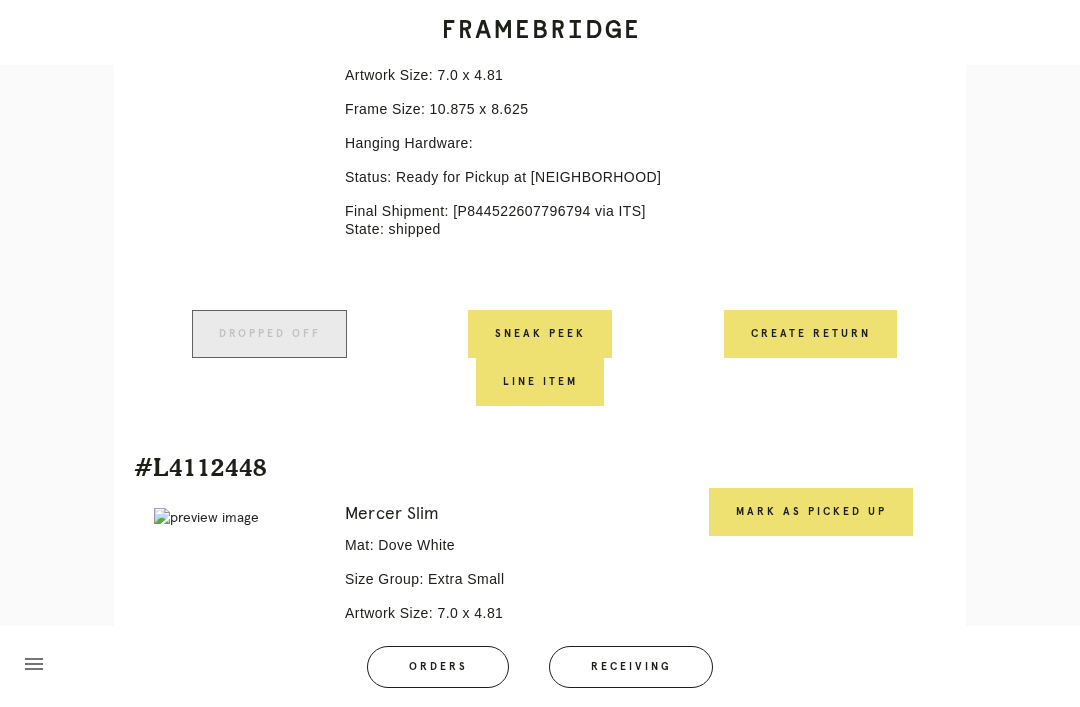 scroll, scrollTop: 1202, scrollLeft: 0, axis: vertical 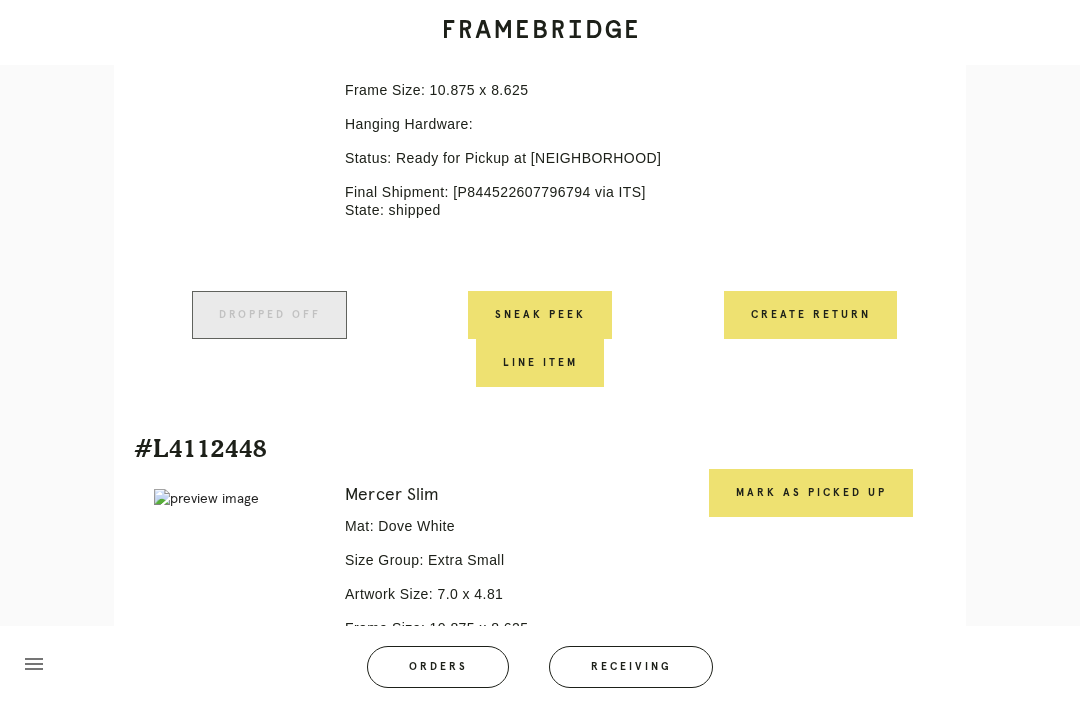 click on "Create Return" at bounding box center [810, 315] 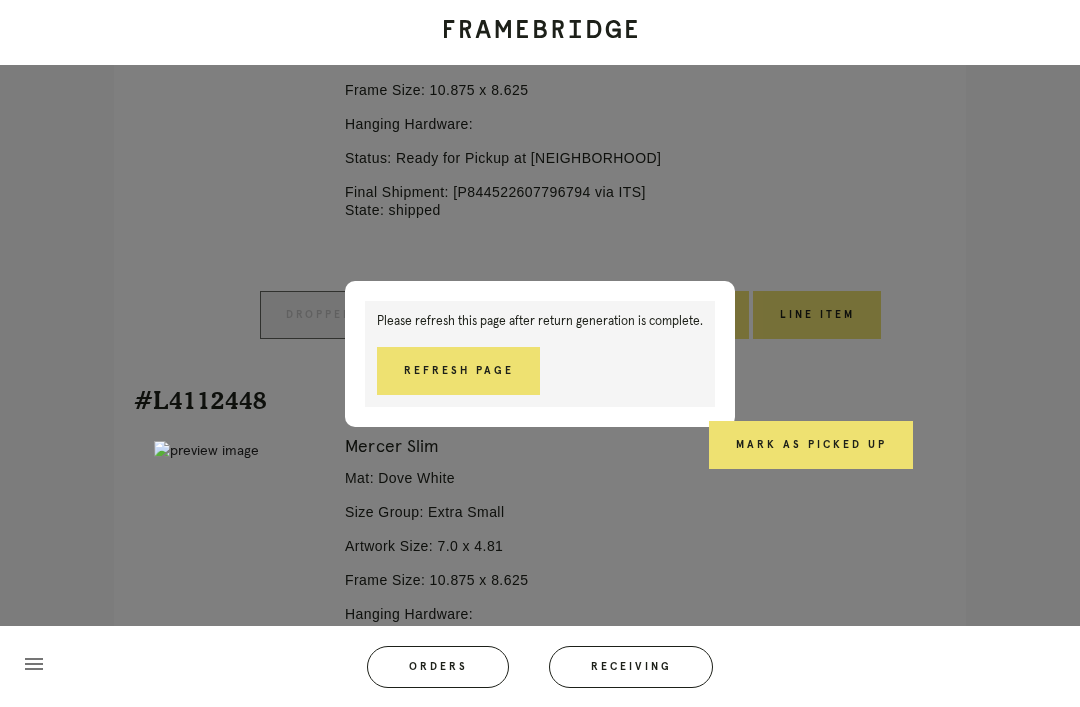 scroll, scrollTop: 1234, scrollLeft: 0, axis: vertical 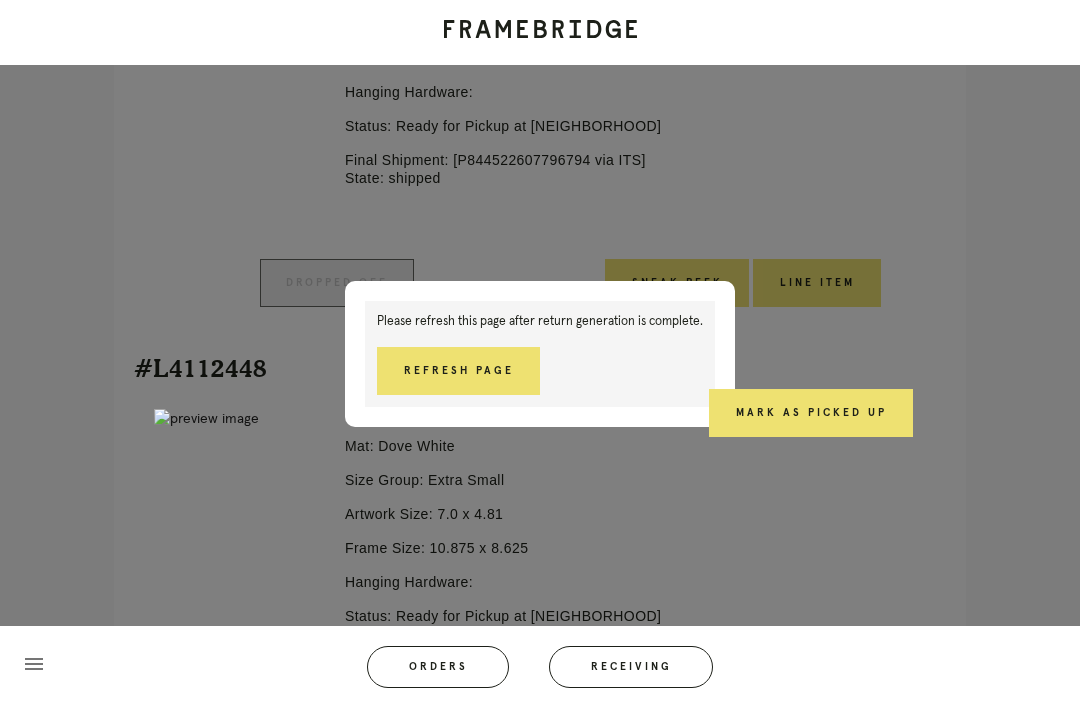 click on "Please refresh this page after return generation is complete.
Refresh Page" at bounding box center [540, 353] 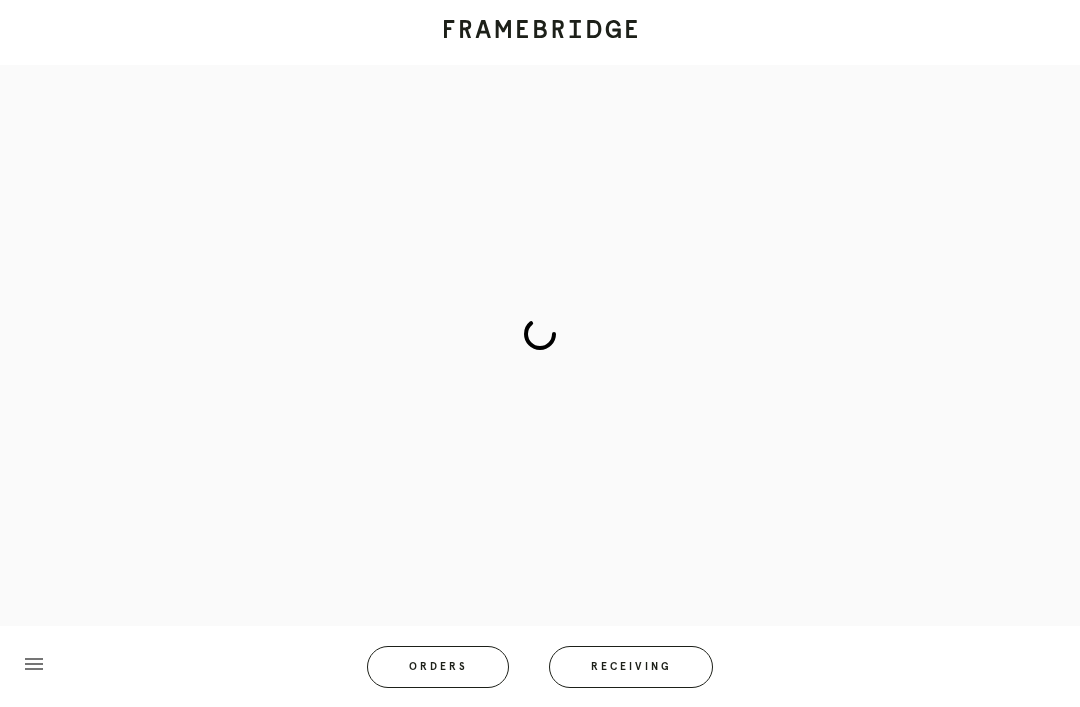 scroll, scrollTop: 0, scrollLeft: 0, axis: both 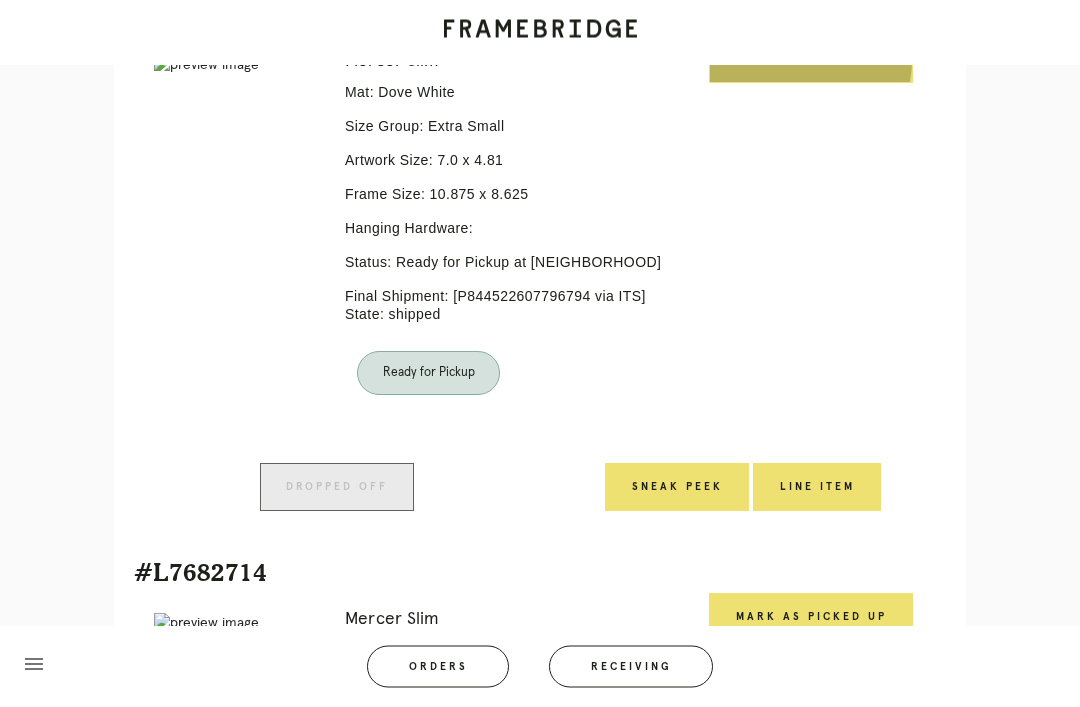 click on "Mark as Picked Up" at bounding box center [811, 60] 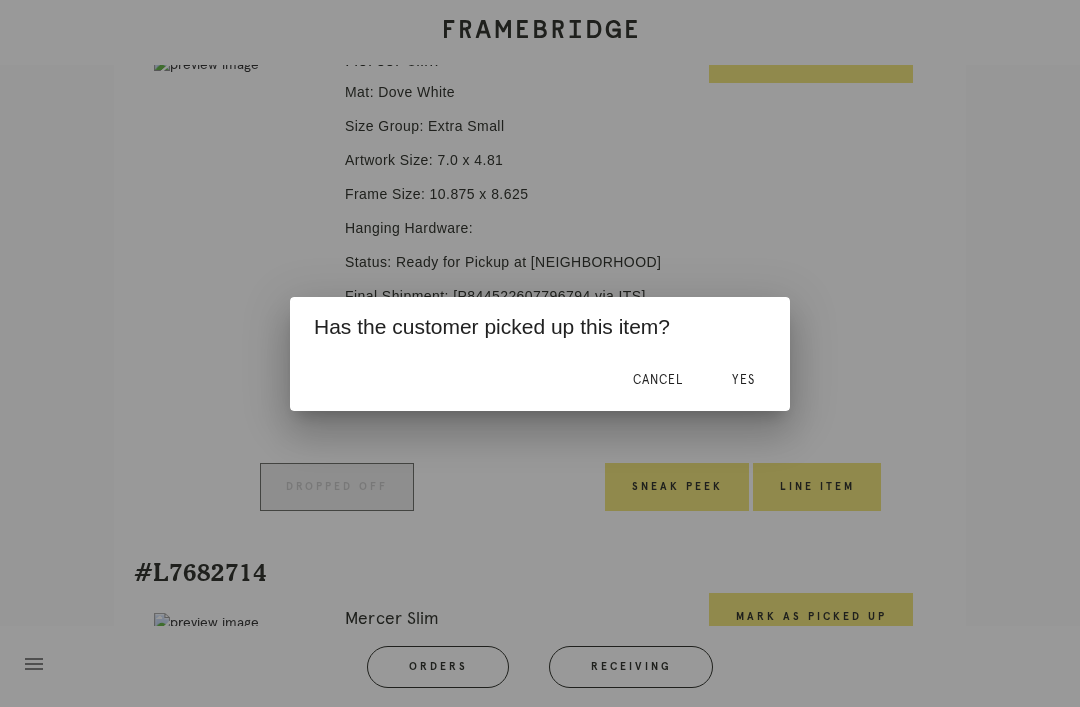 click on "Yes" at bounding box center [743, 381] 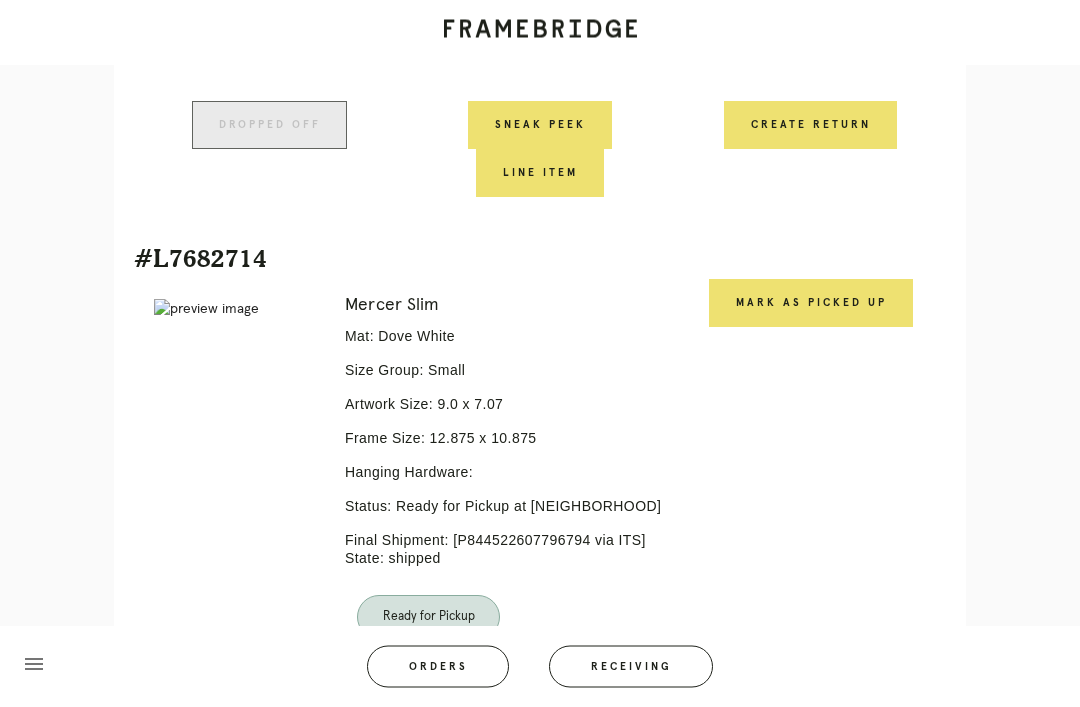 click on "Mark as Picked Up" at bounding box center [811, 304] 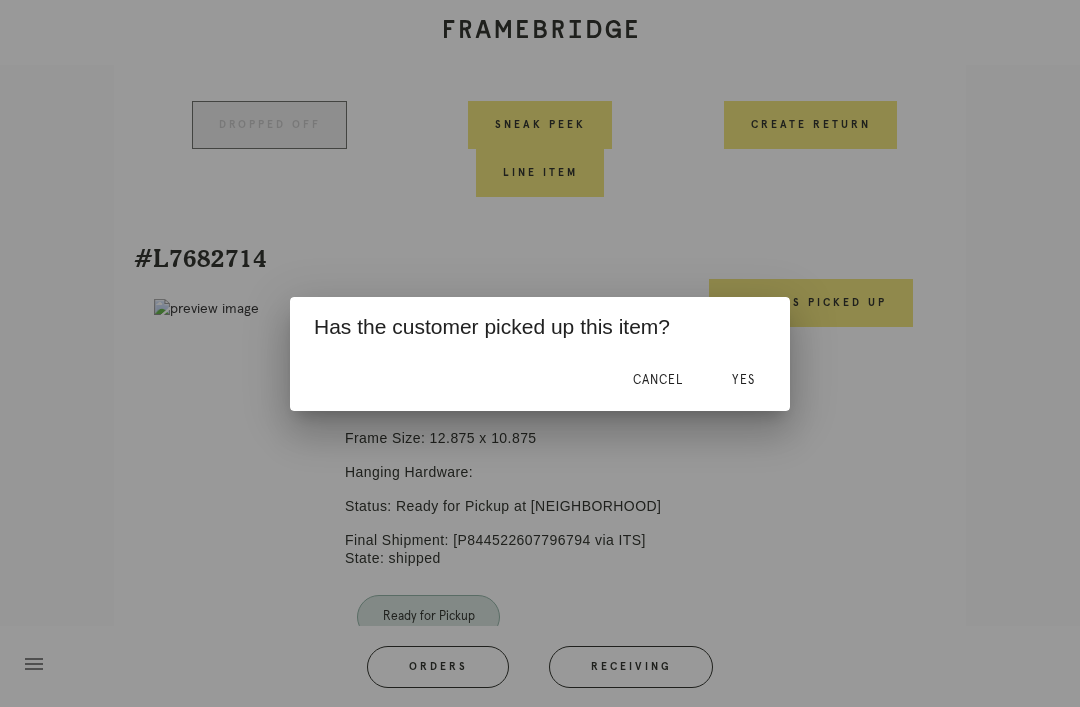 click on "Yes" at bounding box center (743, 380) 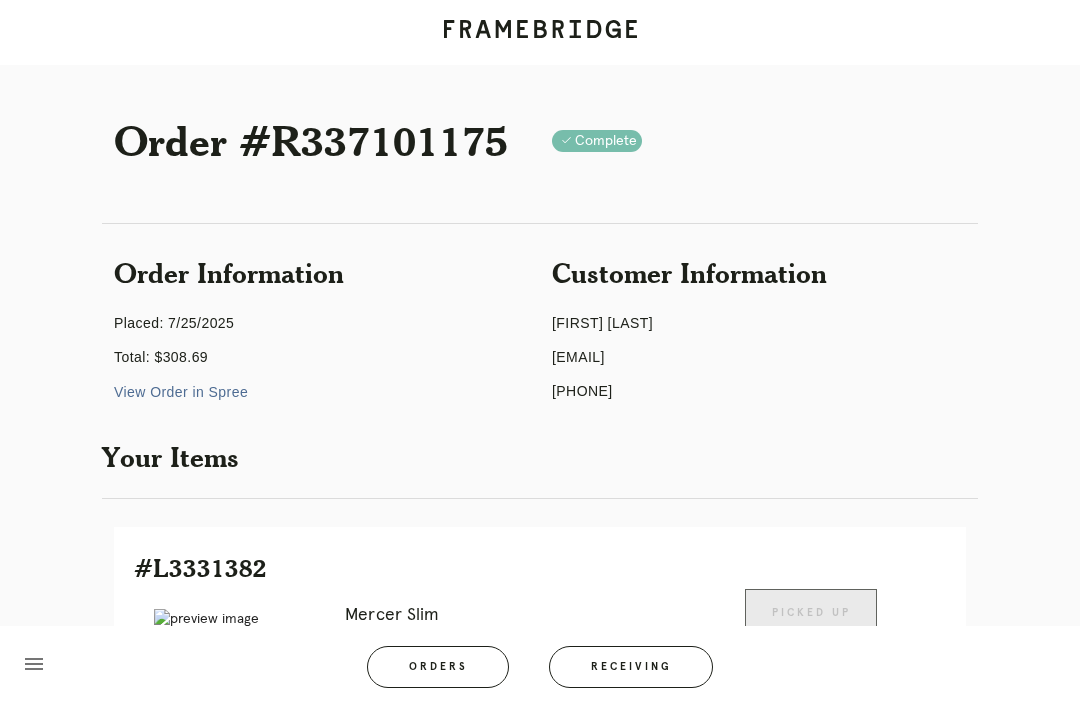 scroll, scrollTop: 0, scrollLeft: 0, axis: both 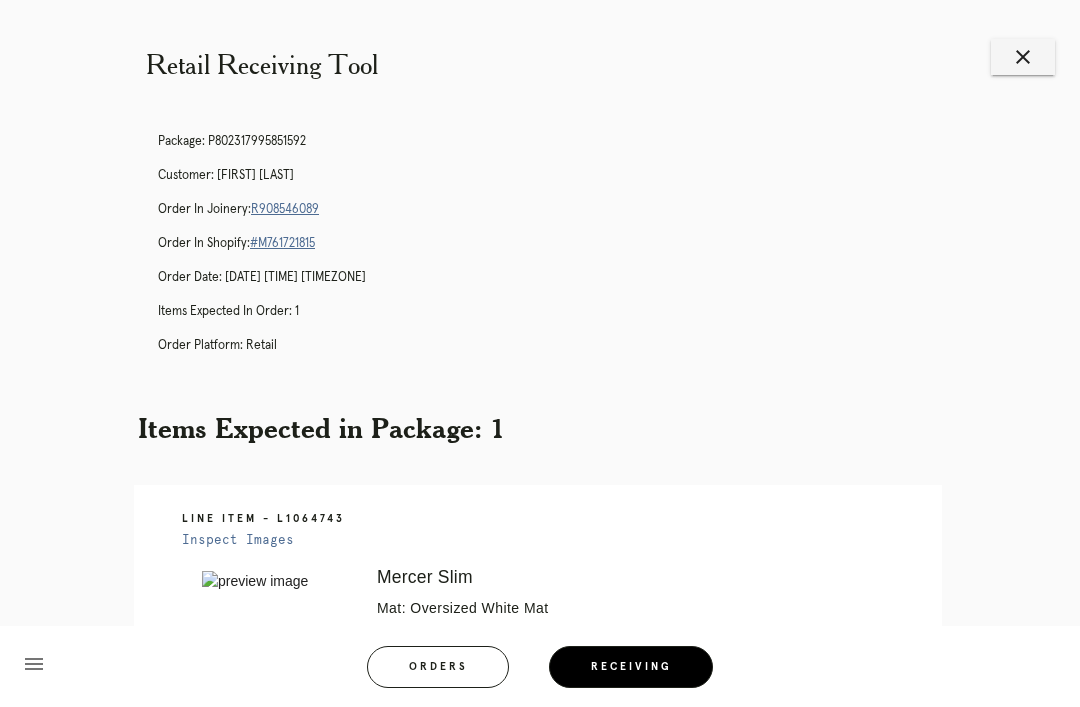 click on "close" at bounding box center (1023, 57) 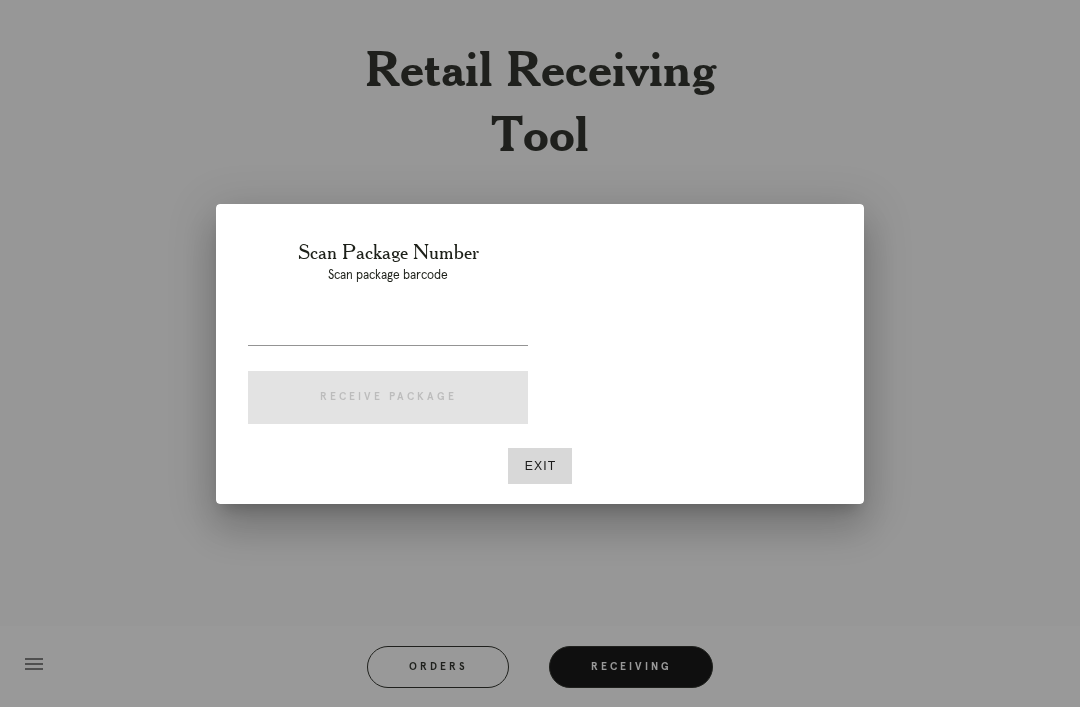scroll, scrollTop: 0, scrollLeft: 0, axis: both 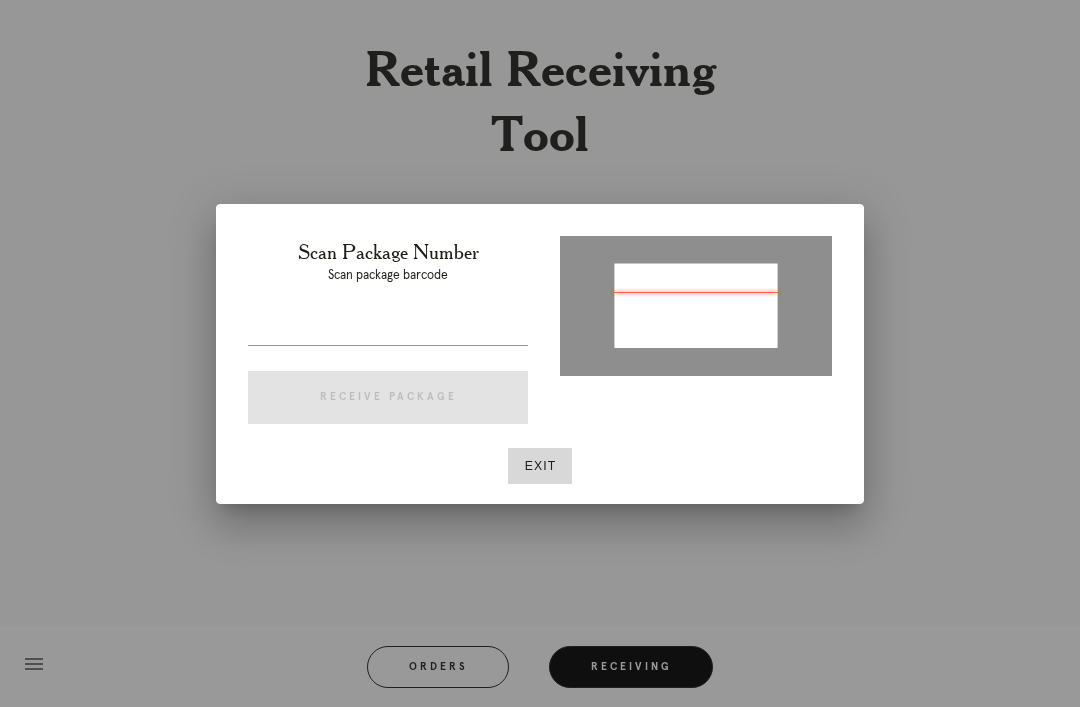 click on "Exit" at bounding box center [540, 466] 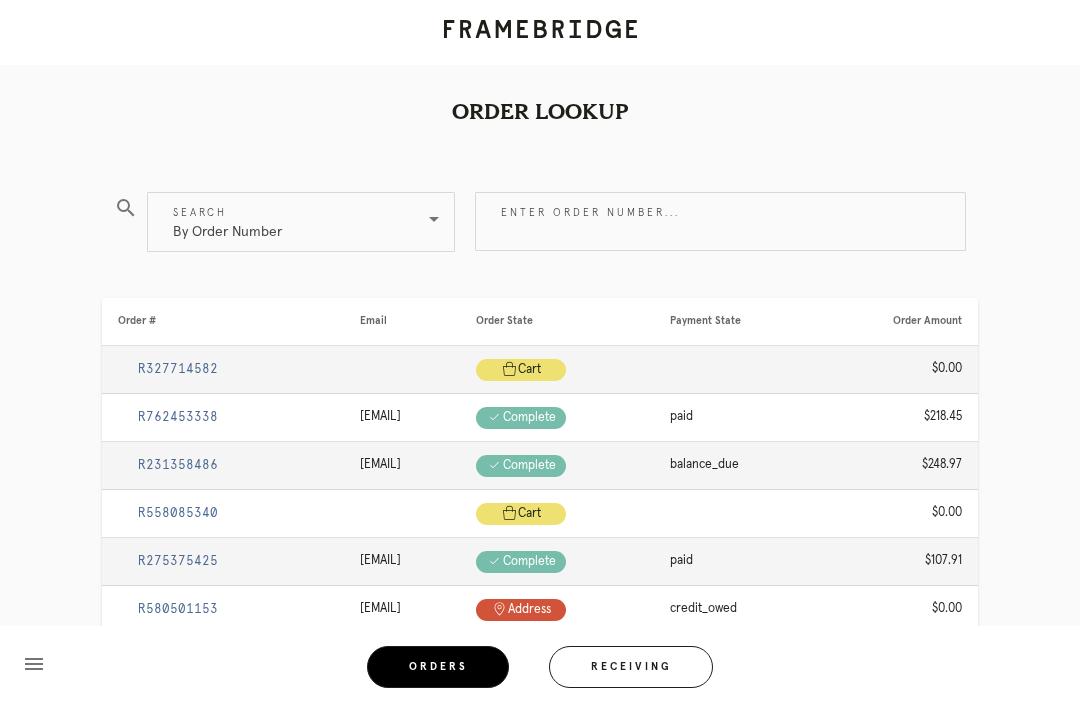 click on "Receiving" at bounding box center [631, 667] 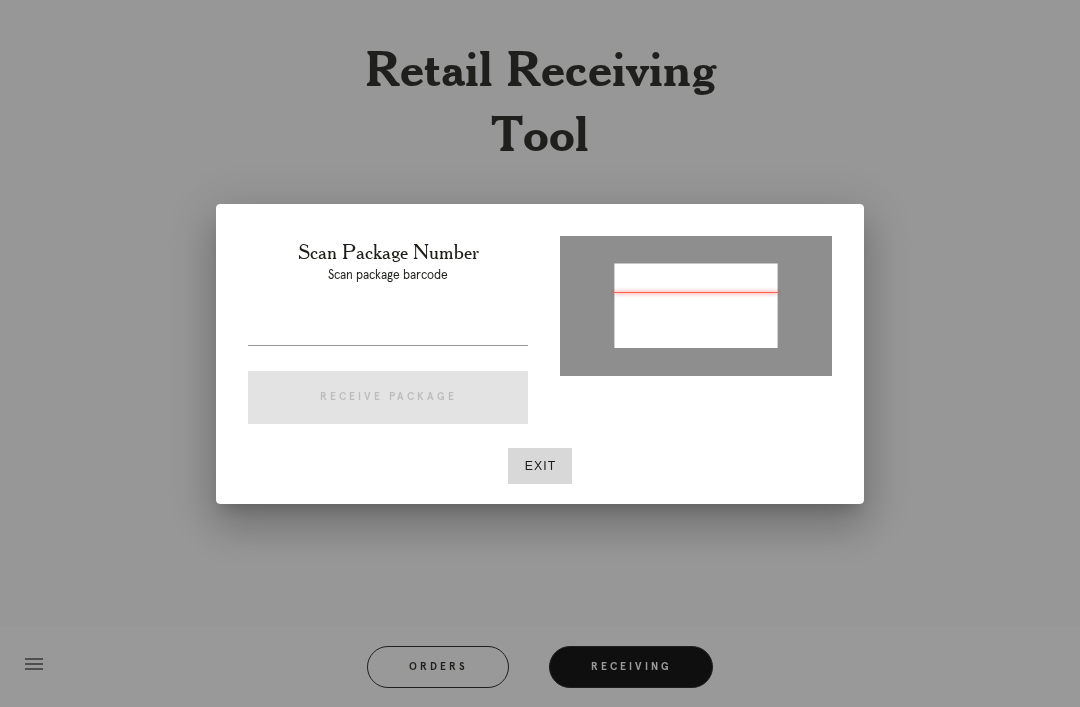 type on "P510036501365953" 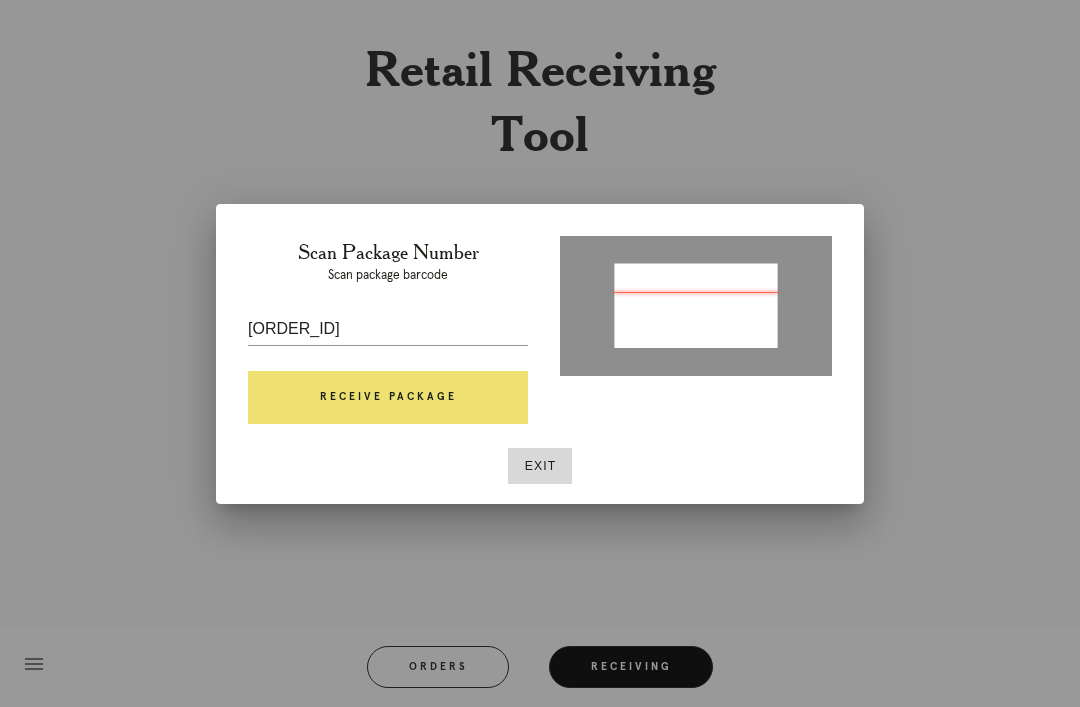 click on "Receive Package" at bounding box center [388, 398] 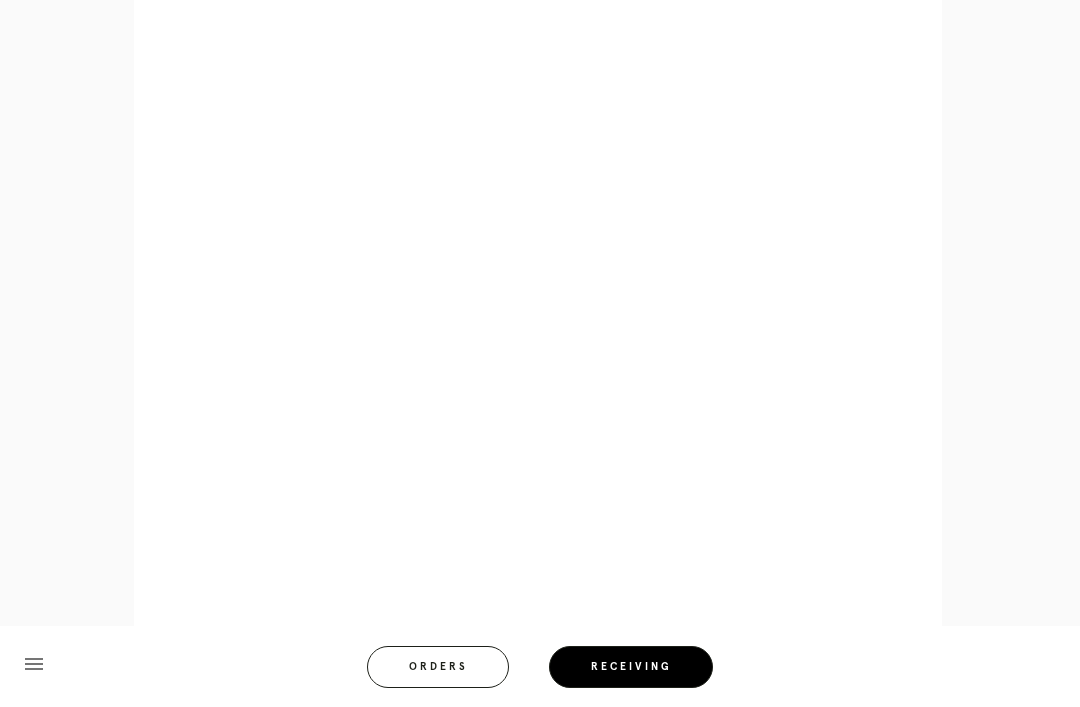scroll, scrollTop: 962, scrollLeft: 0, axis: vertical 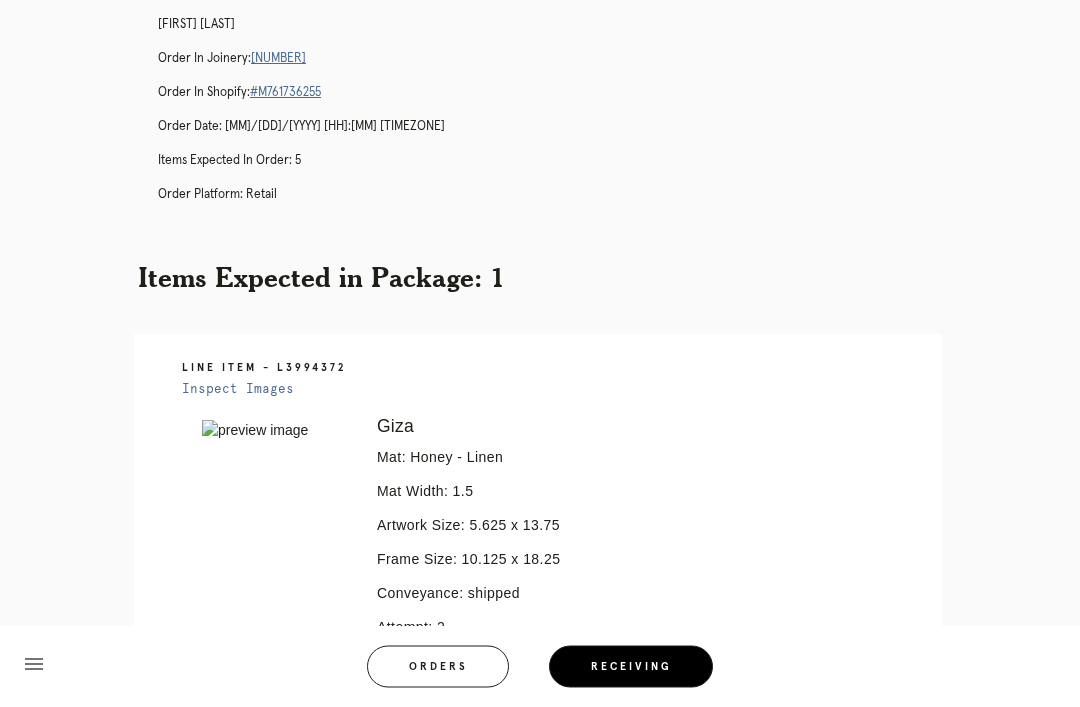 click on "[NUMBER]" at bounding box center [278, 59] 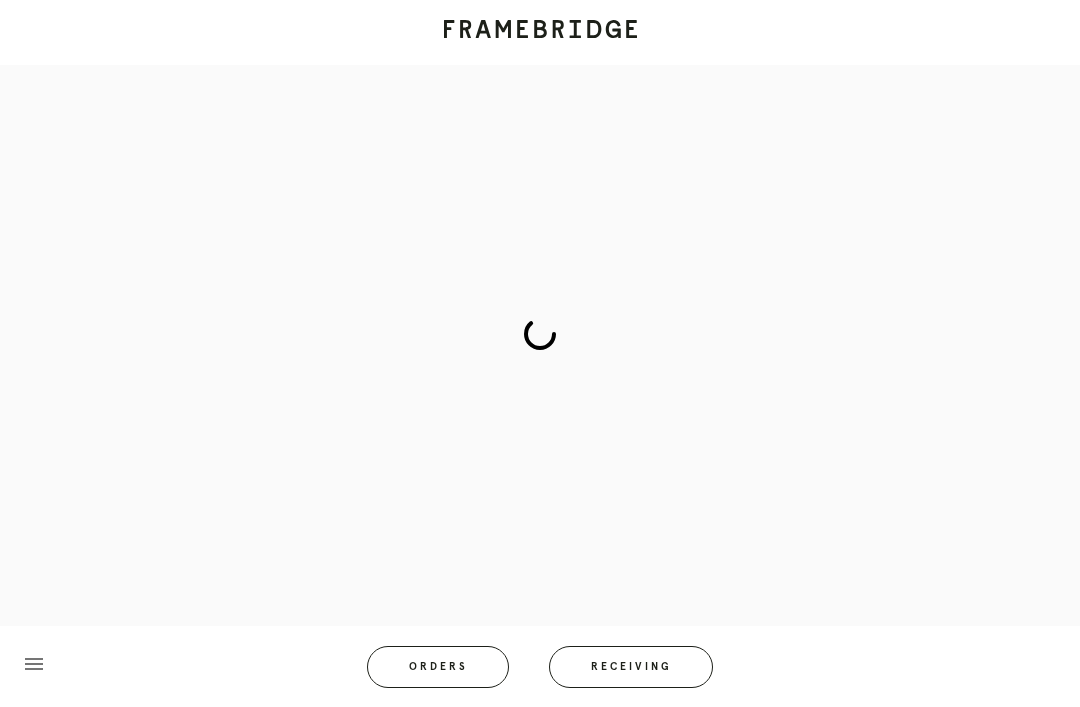 scroll, scrollTop: 0, scrollLeft: 0, axis: both 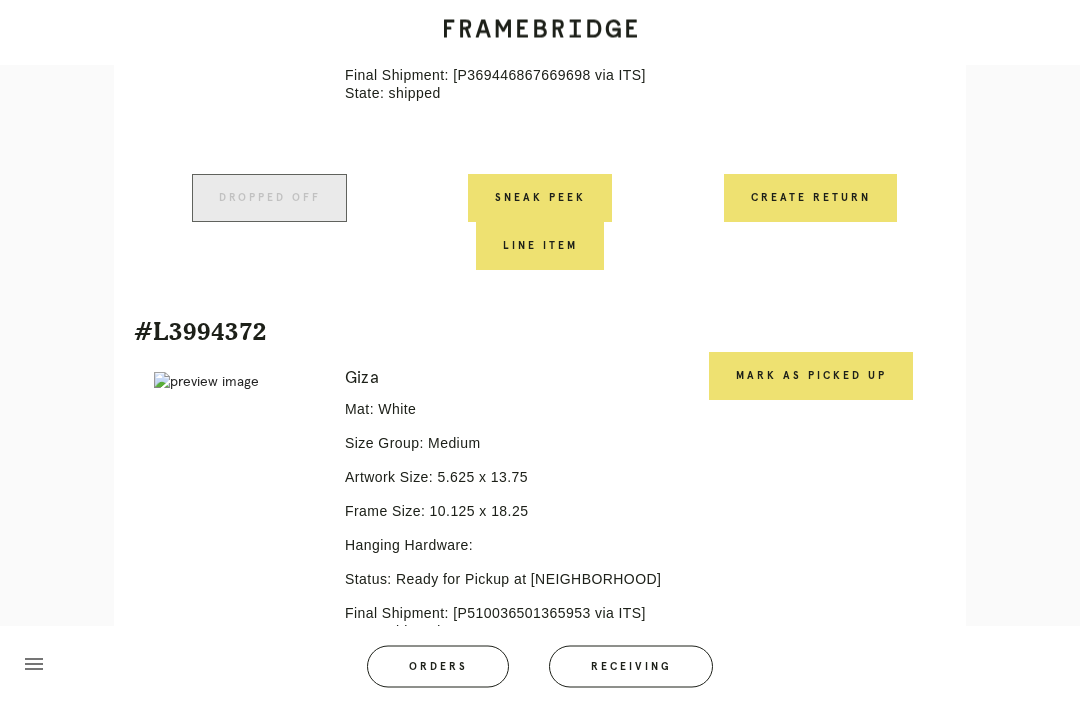 click on "Mark as Picked Up" at bounding box center (811, 377) 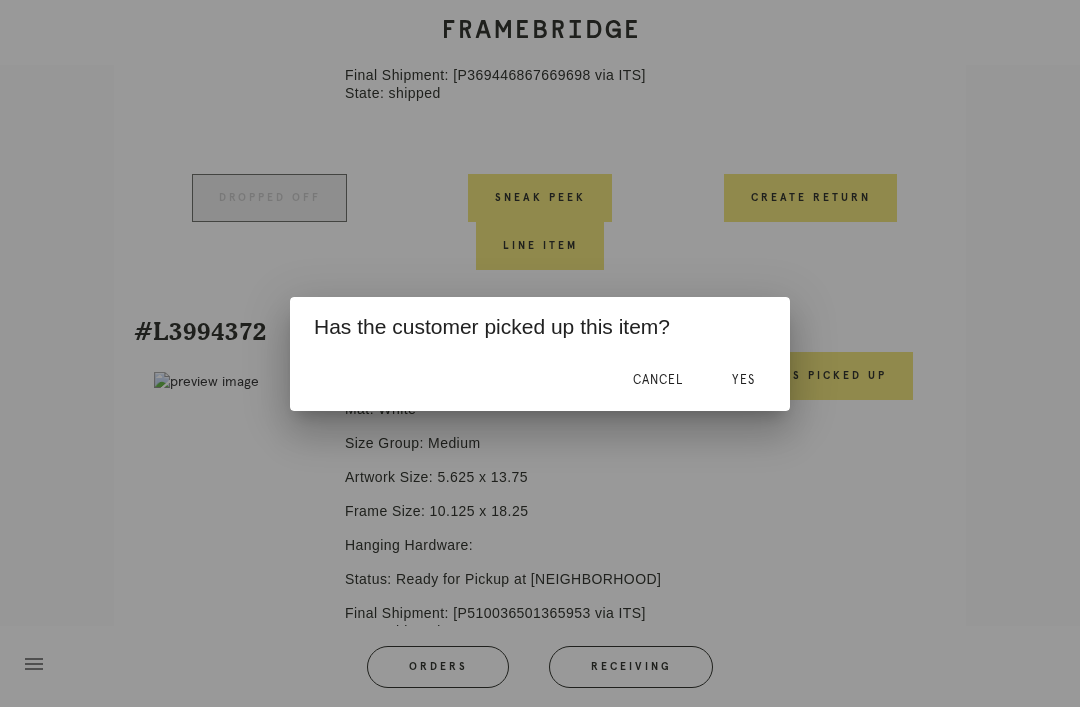 click on "Yes" at bounding box center [743, 381] 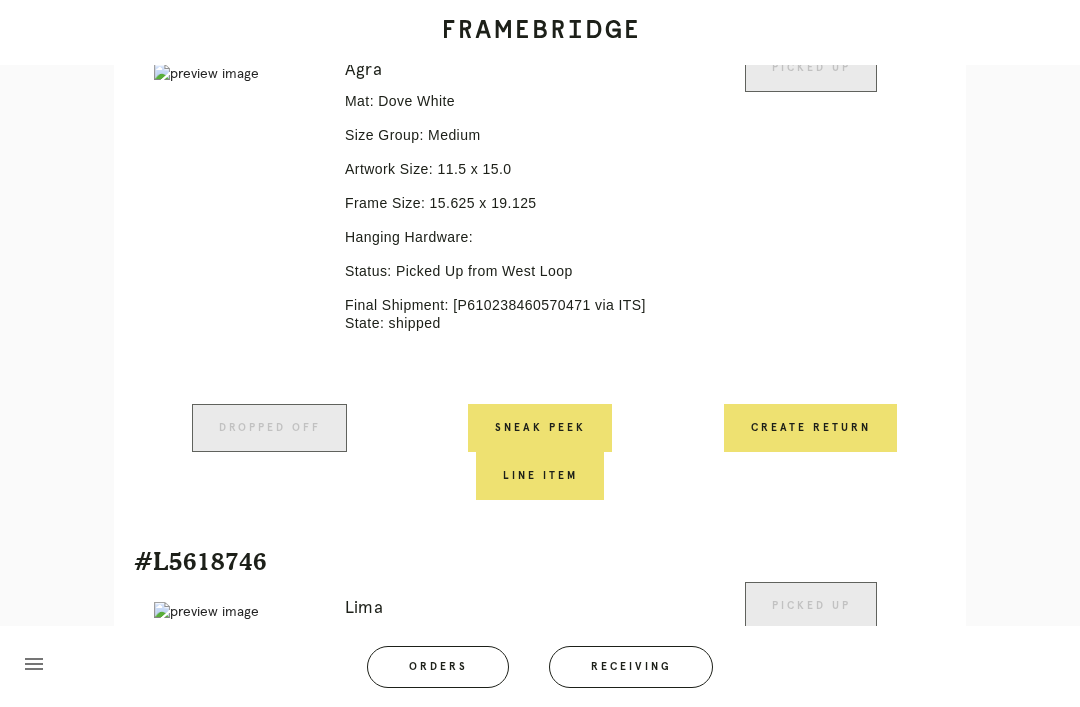 scroll, scrollTop: 1090, scrollLeft: 0, axis: vertical 